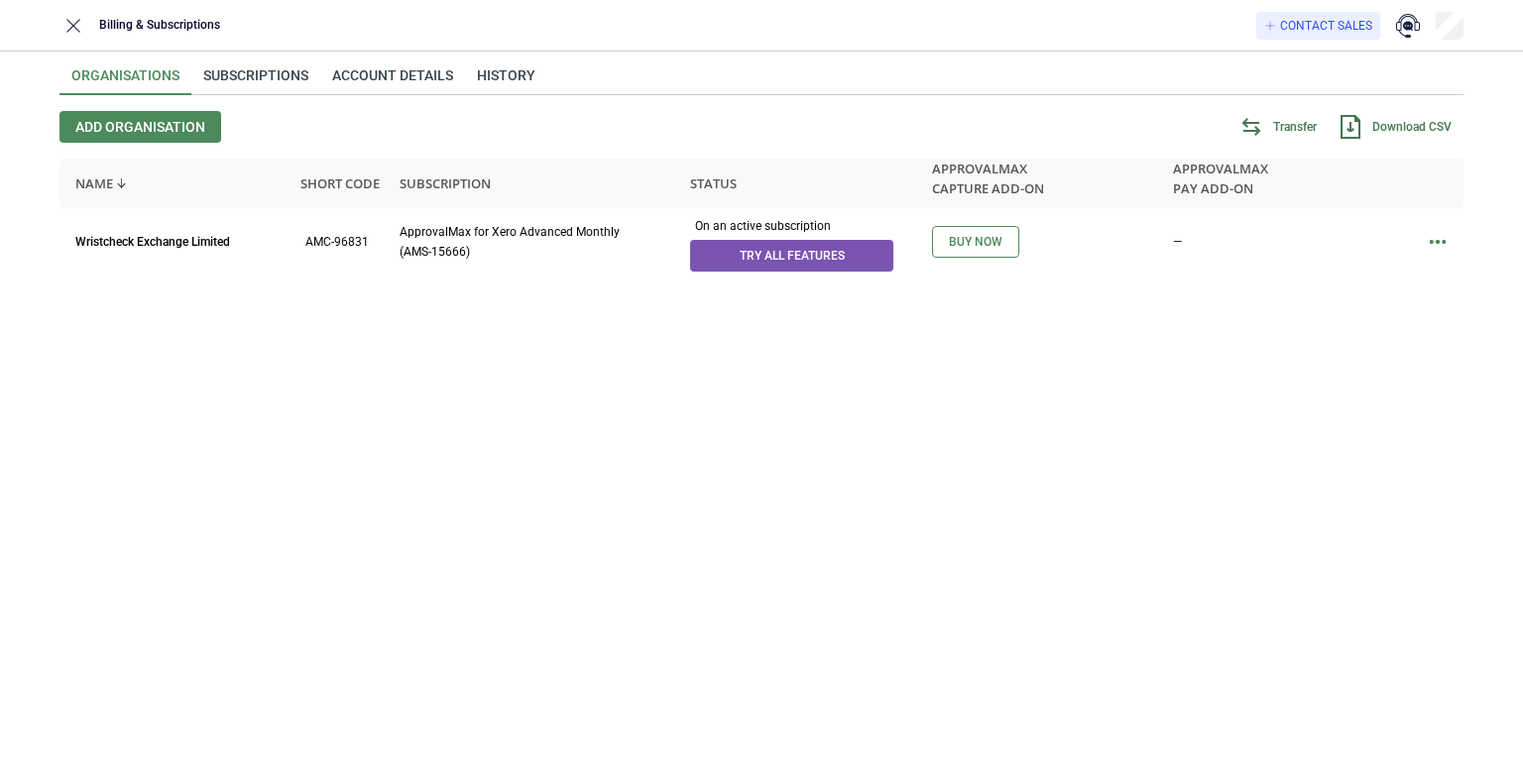 scroll, scrollTop: 0, scrollLeft: 0, axis: both 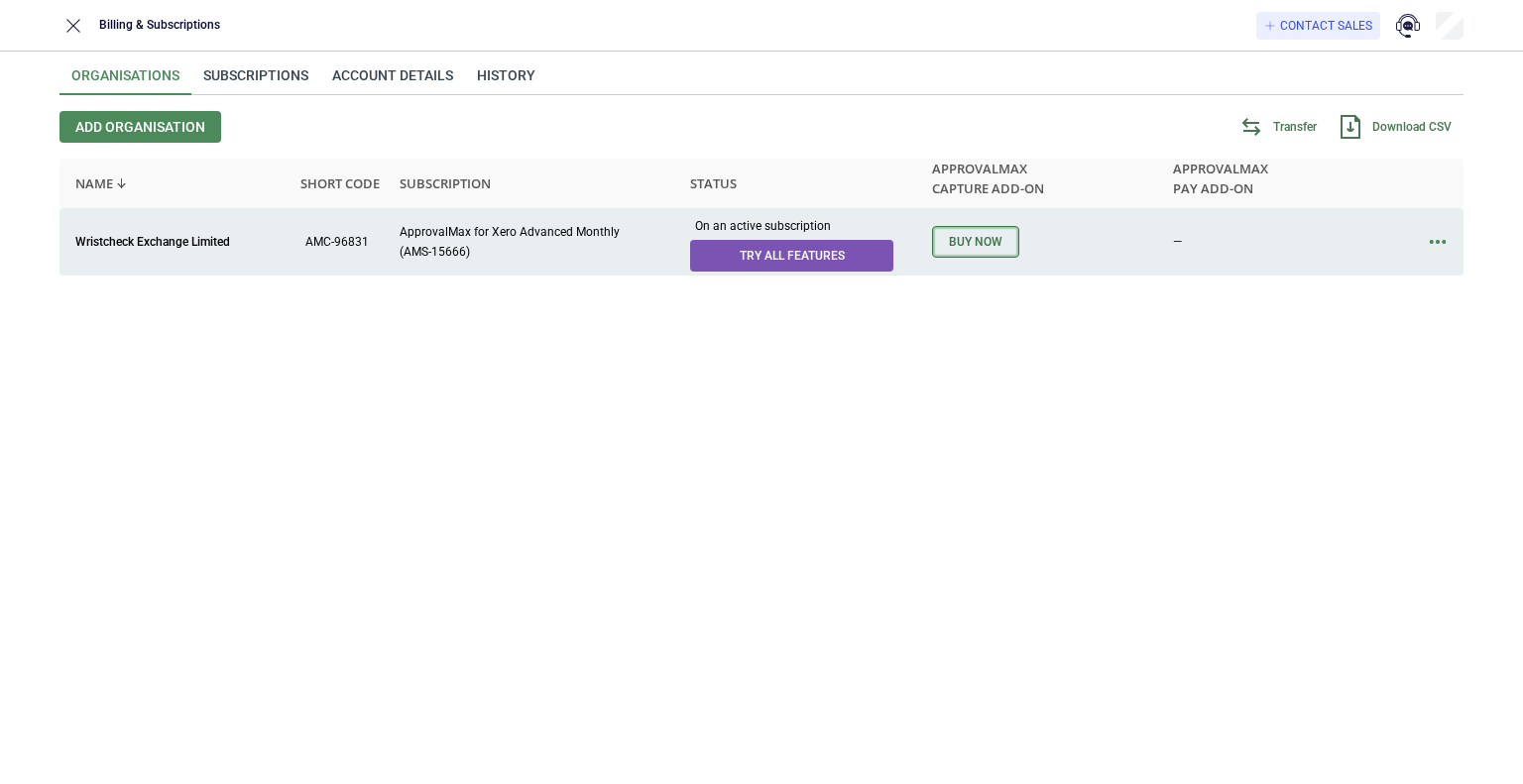 click on "Buy now" at bounding box center [976, 242] 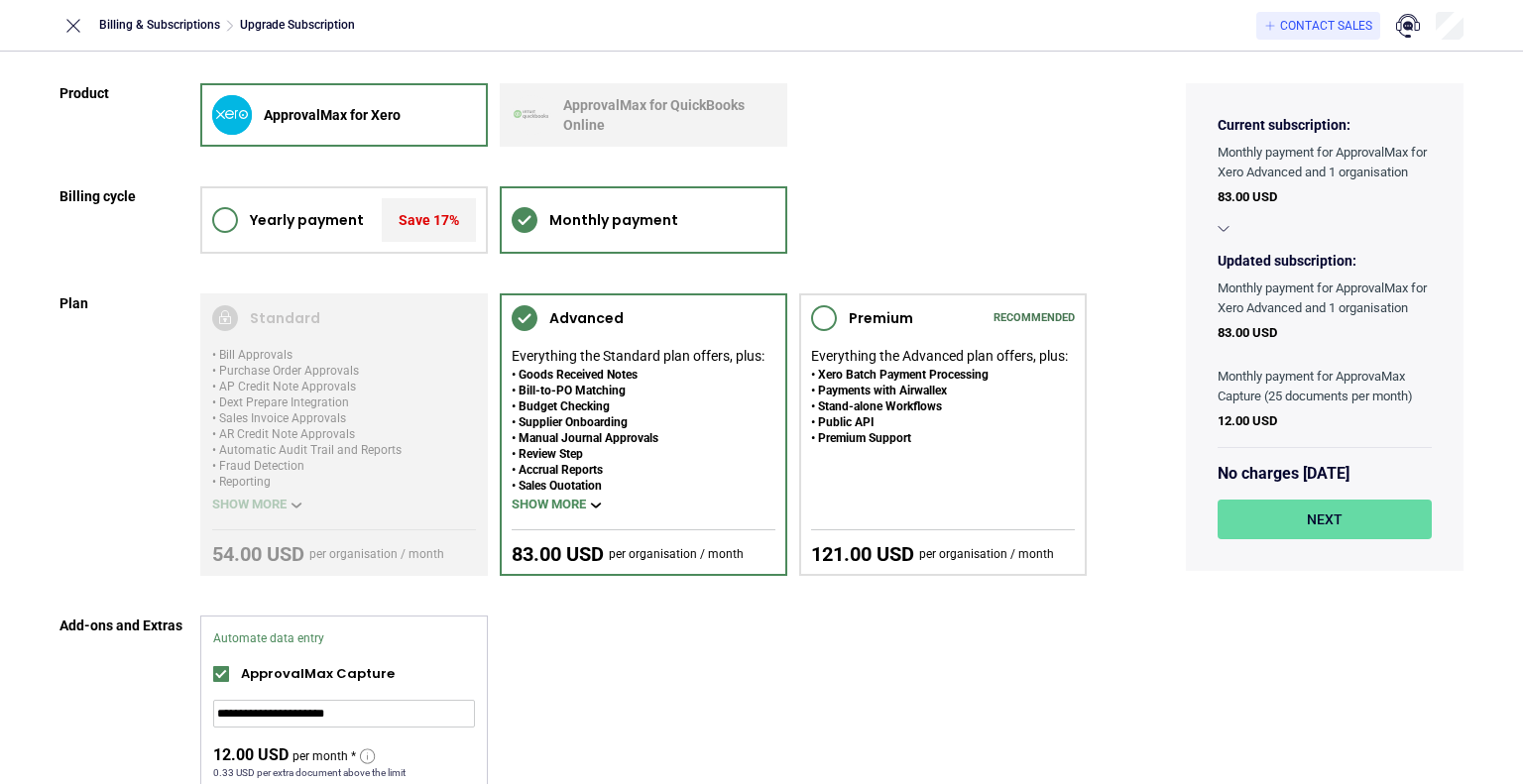 click on "**********" at bounding box center (644, 718) 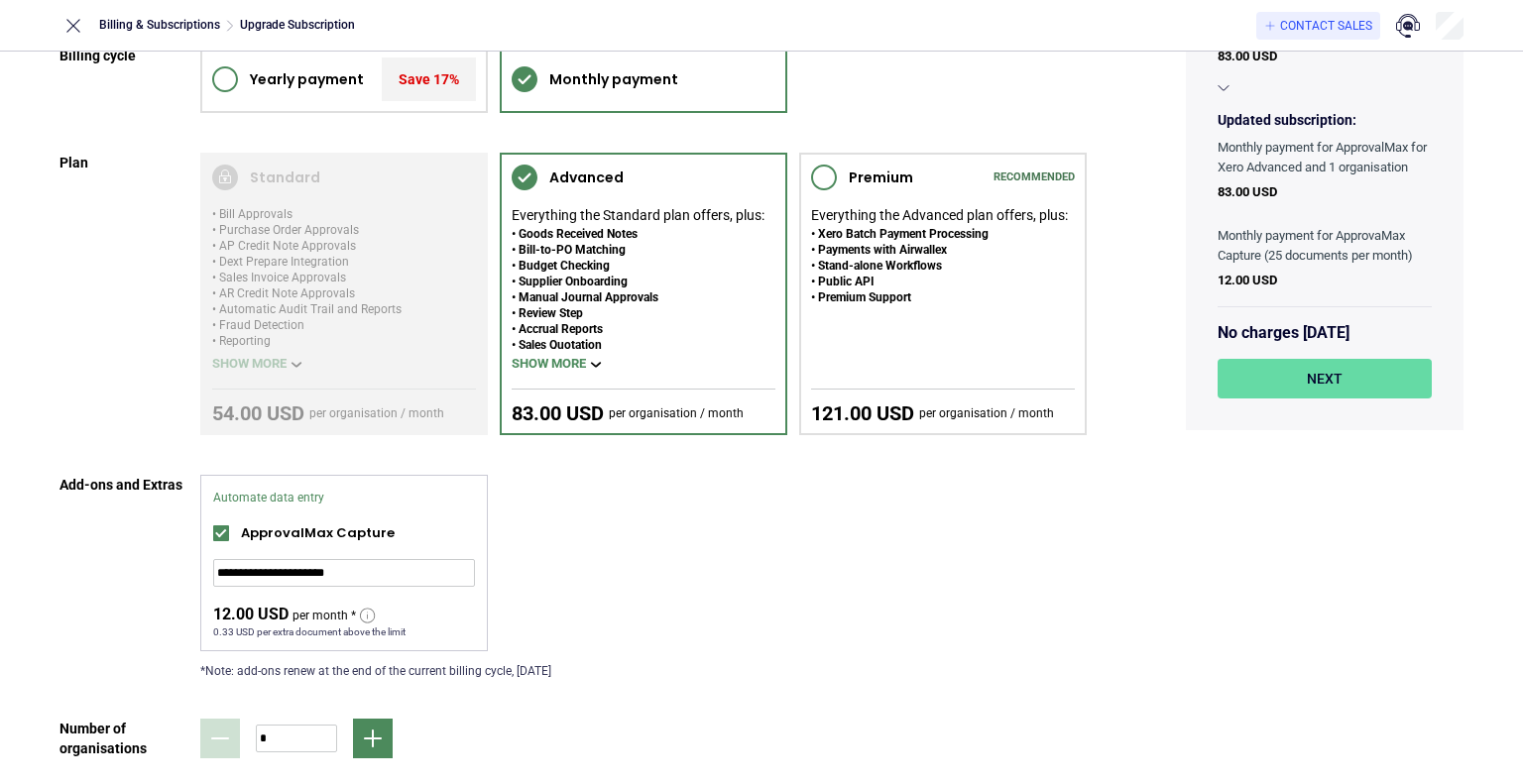 scroll, scrollTop: 193, scrollLeft: 0, axis: vertical 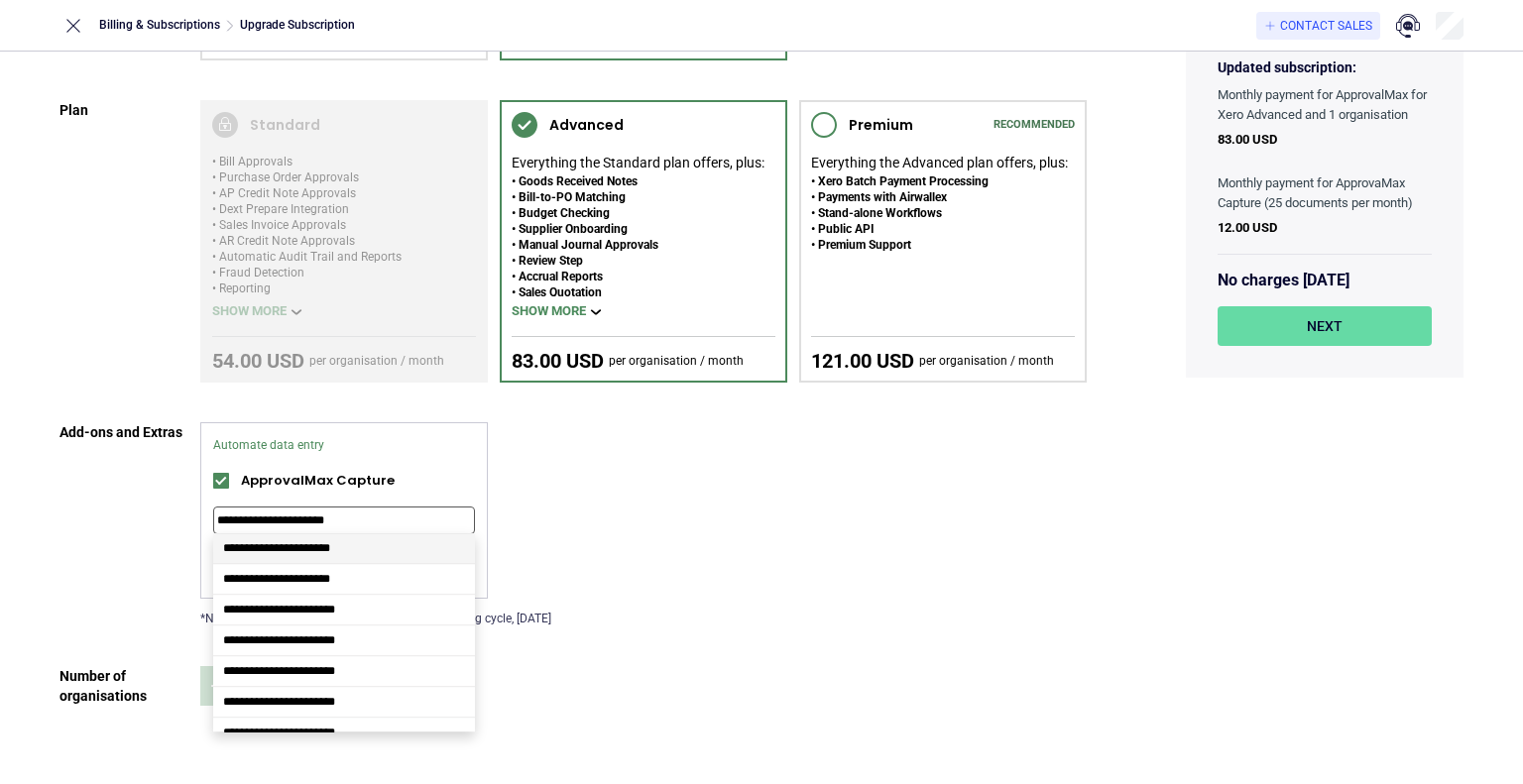click on "**********" at bounding box center [344, 520] 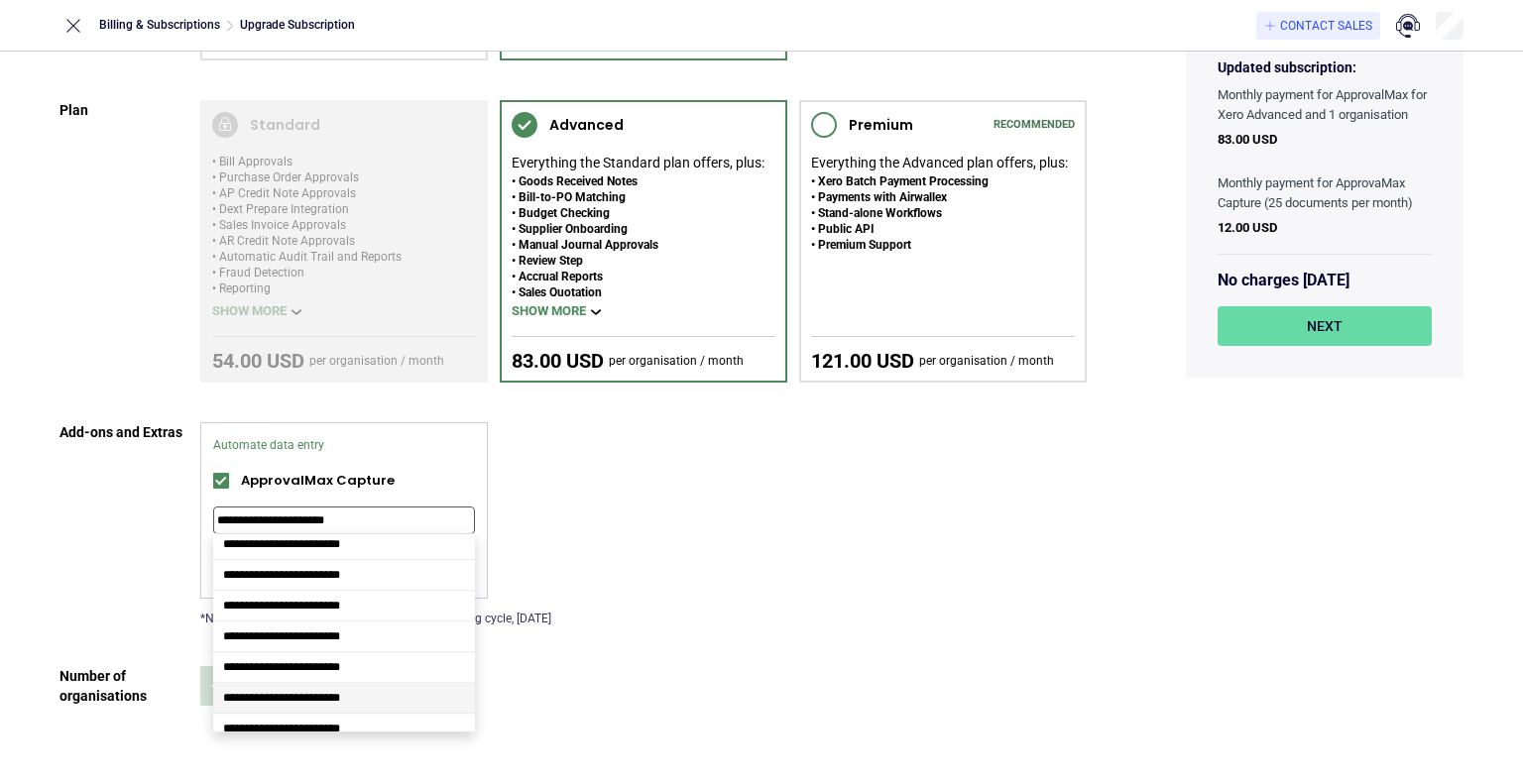 scroll, scrollTop: 534, scrollLeft: 0, axis: vertical 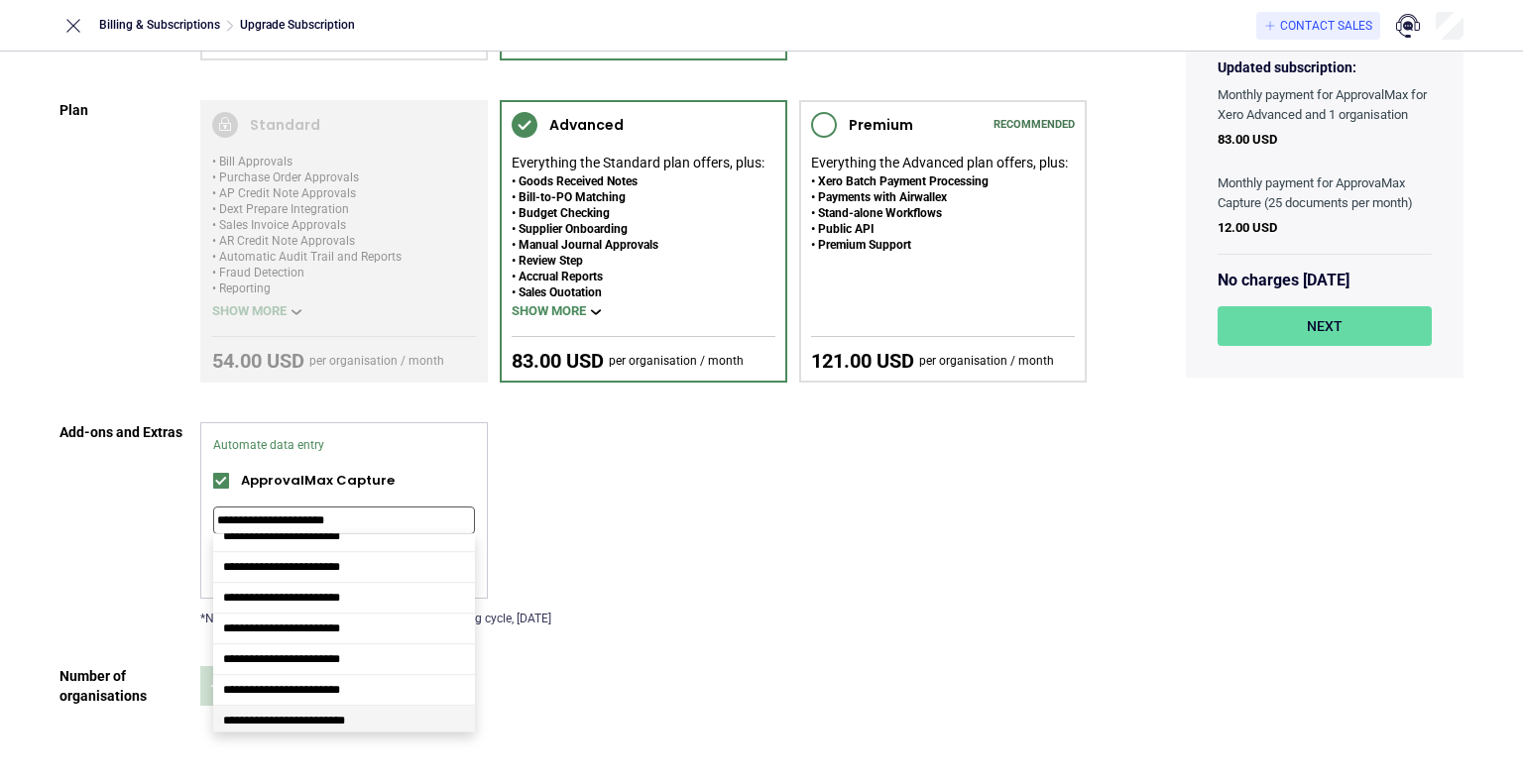 click on "**********" at bounding box center [344, 721] 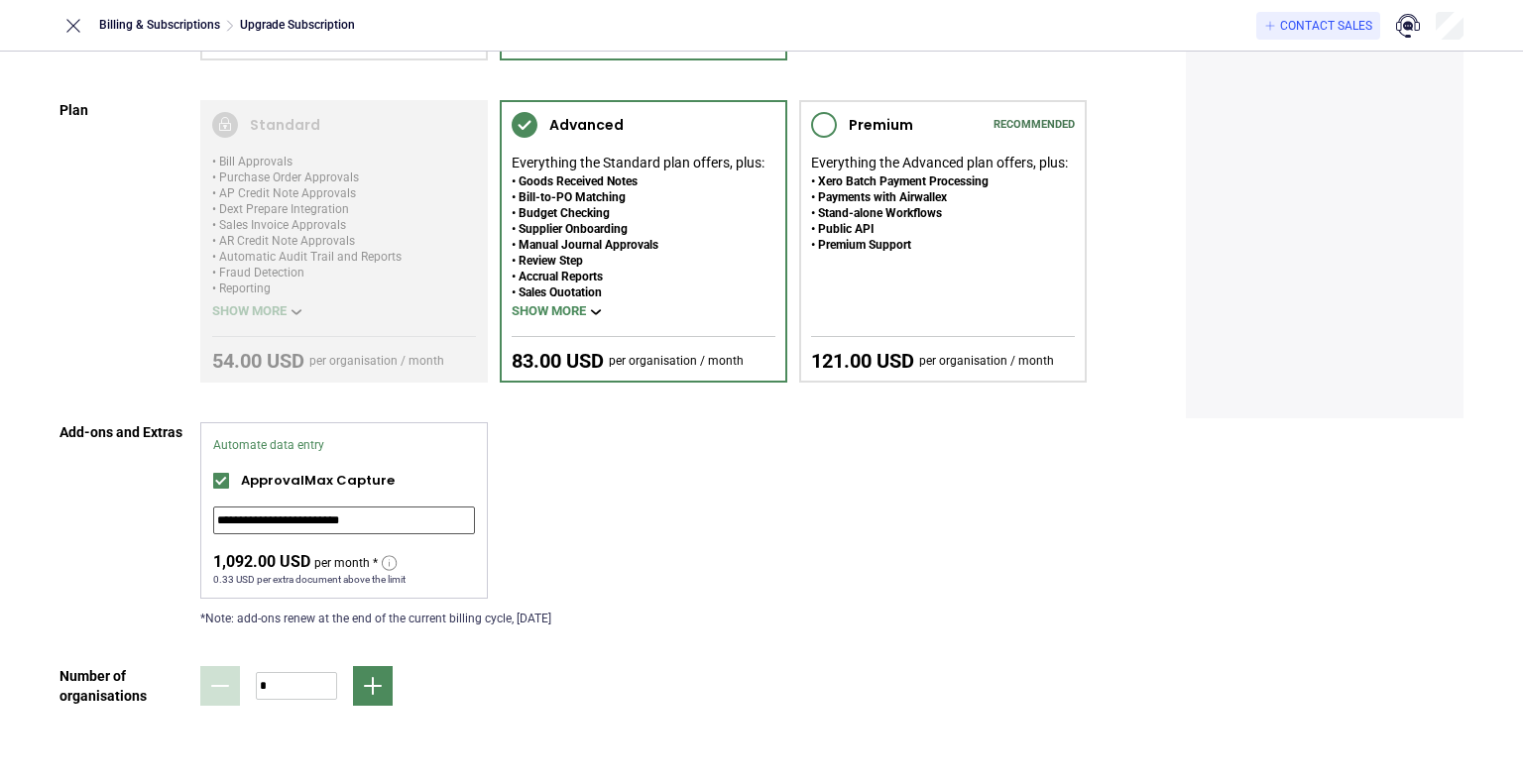type on "**********" 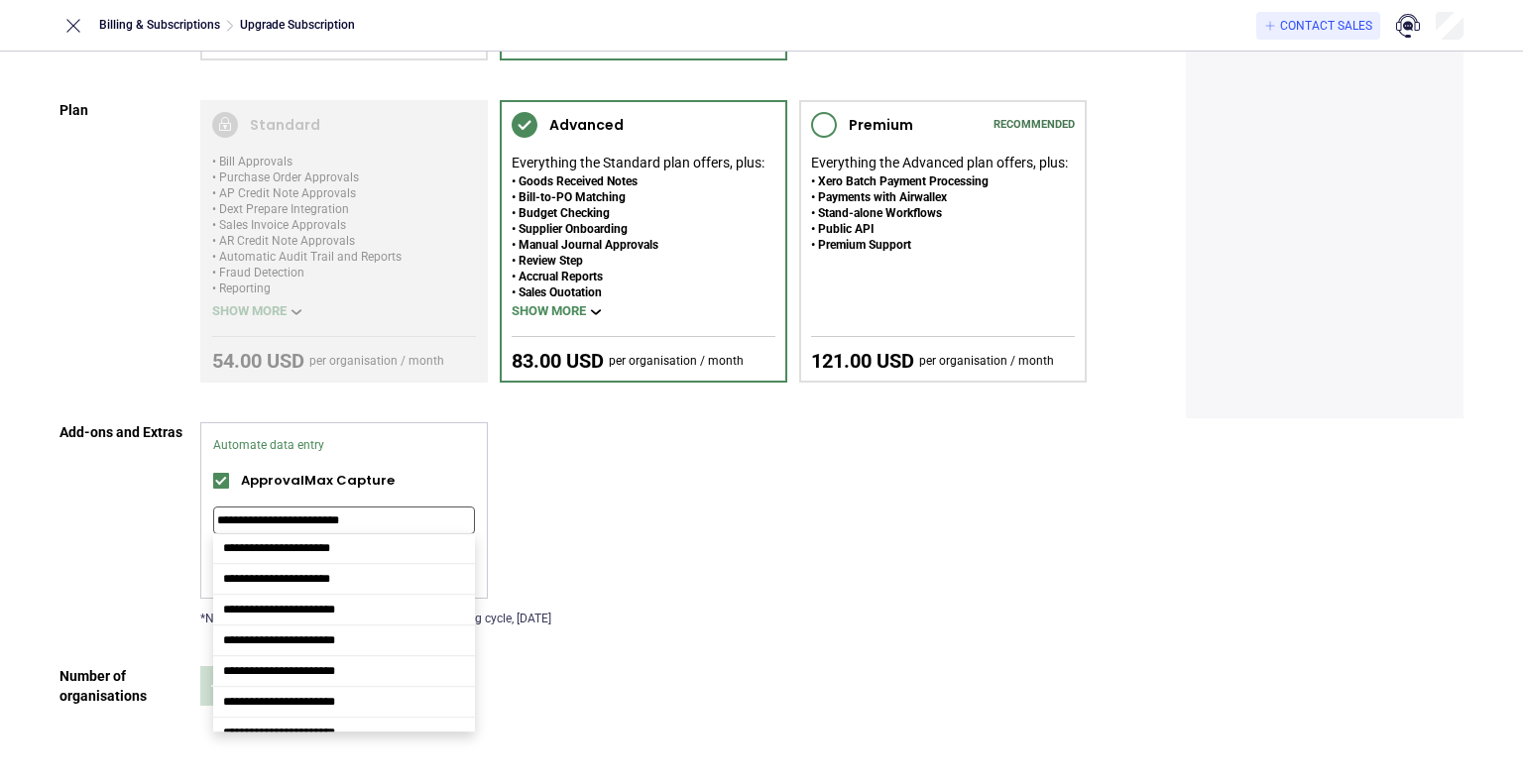 click on "**********" at bounding box center [344, 520] 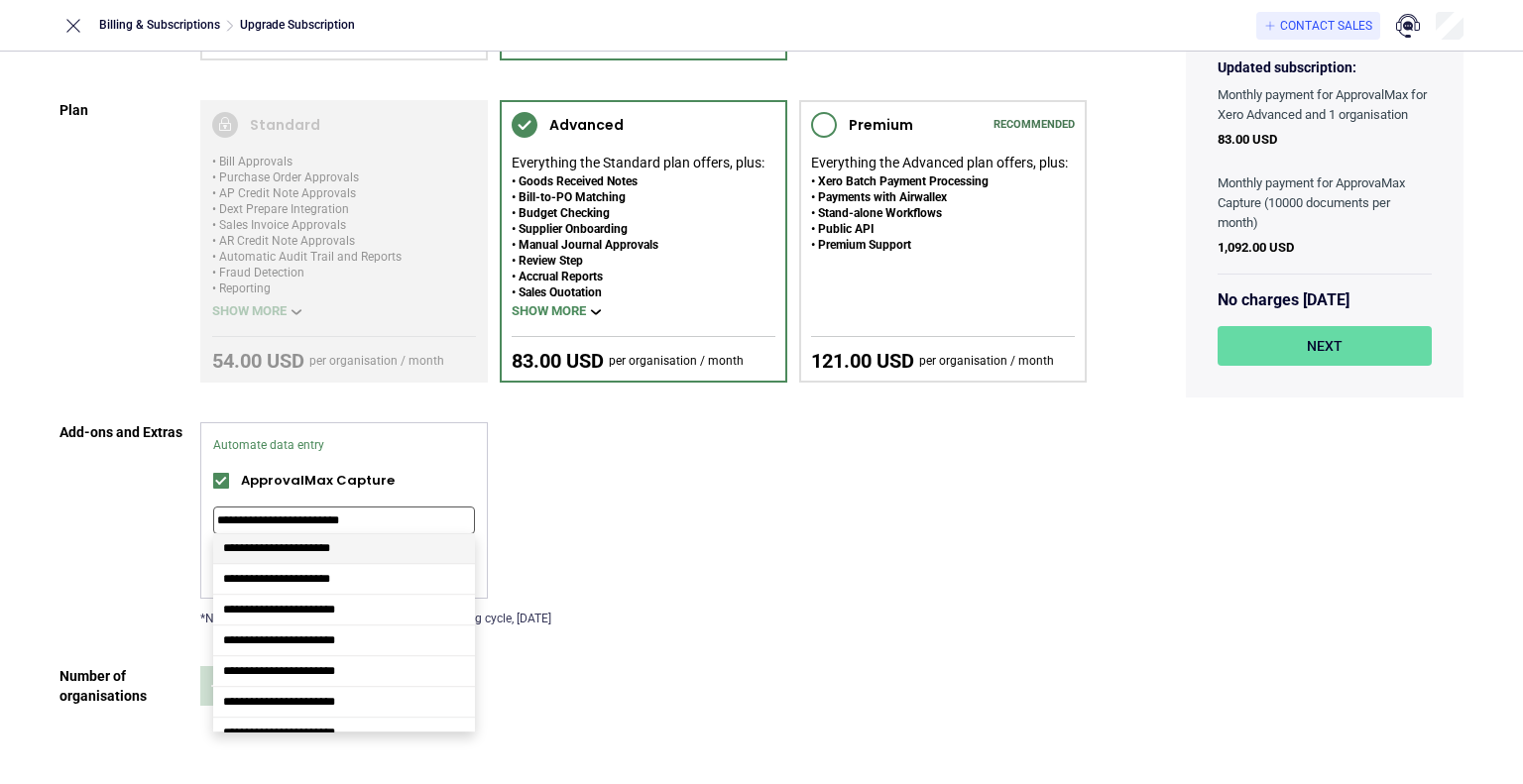 click on "**********" at bounding box center (277, 548) 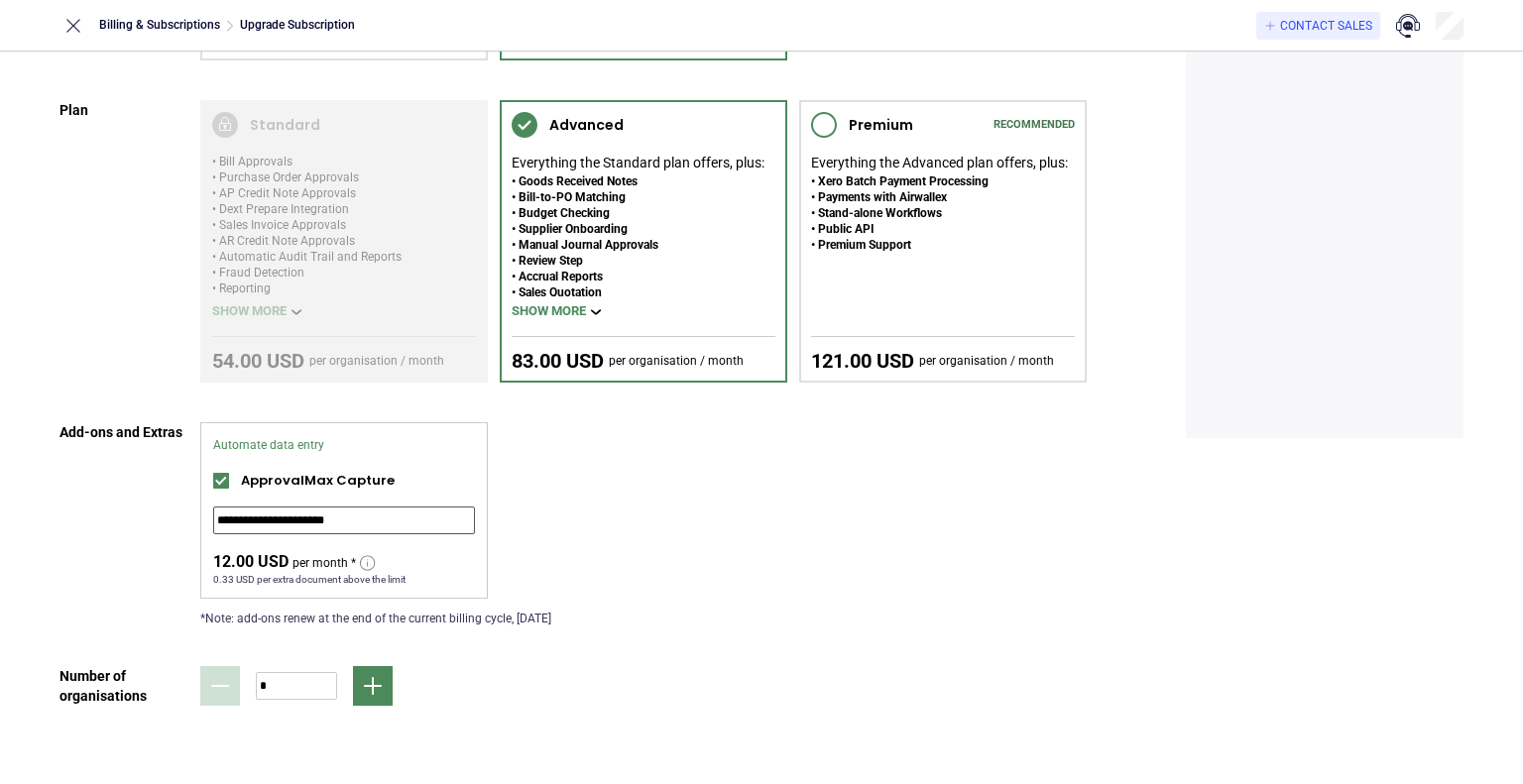 type on "**********" 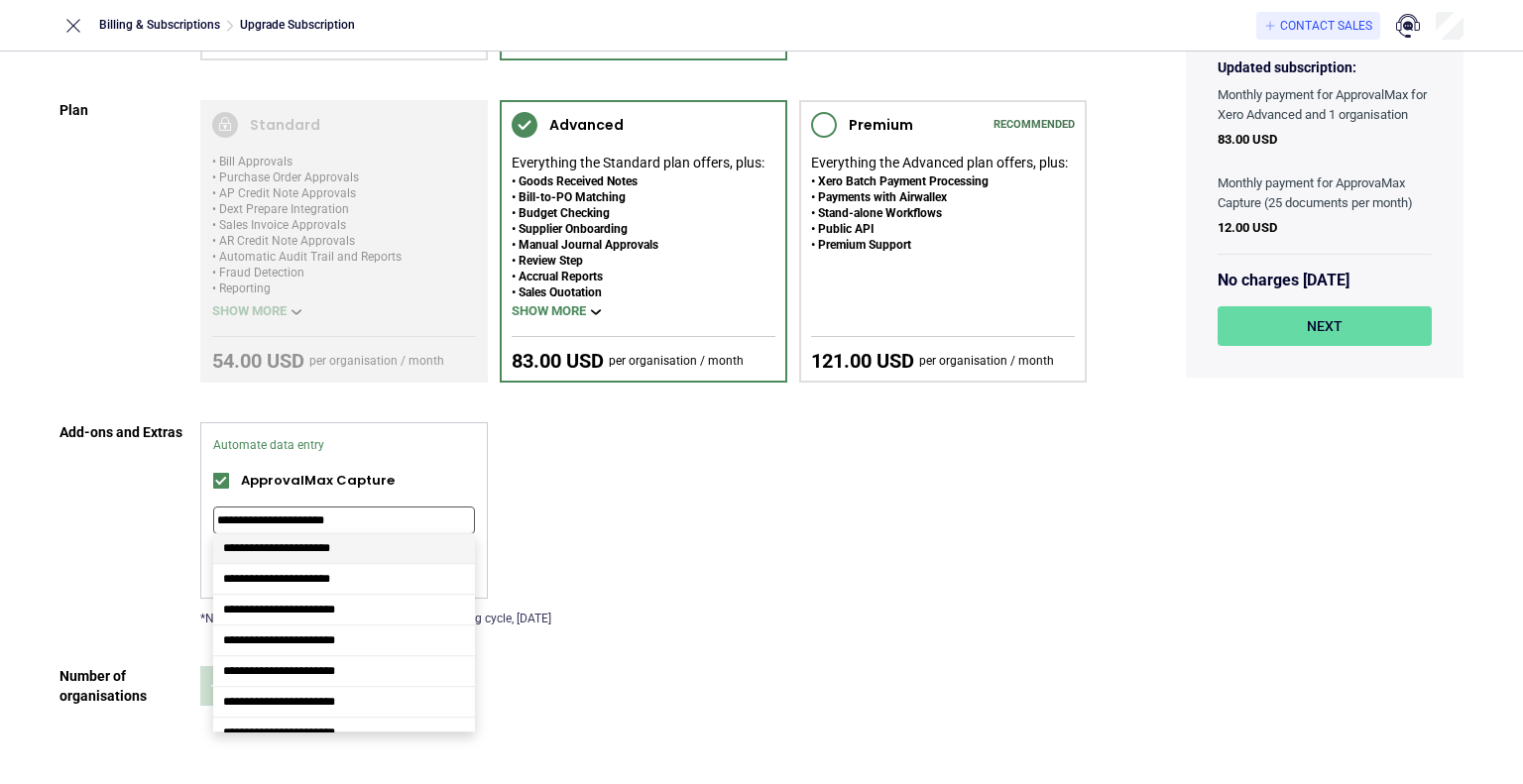 click on "**********" at bounding box center [344, 520] 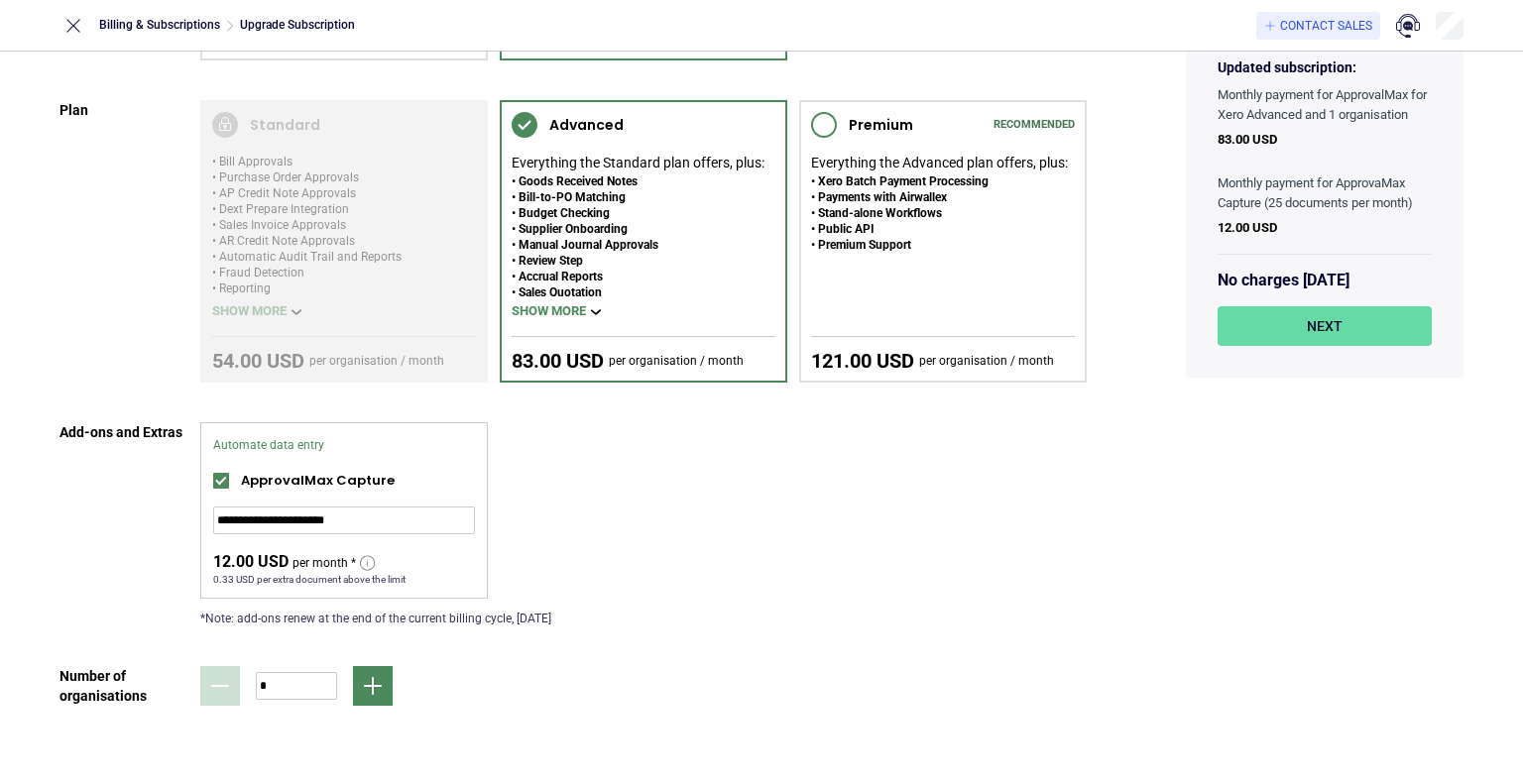 click on "**********" at bounding box center (644, 524) 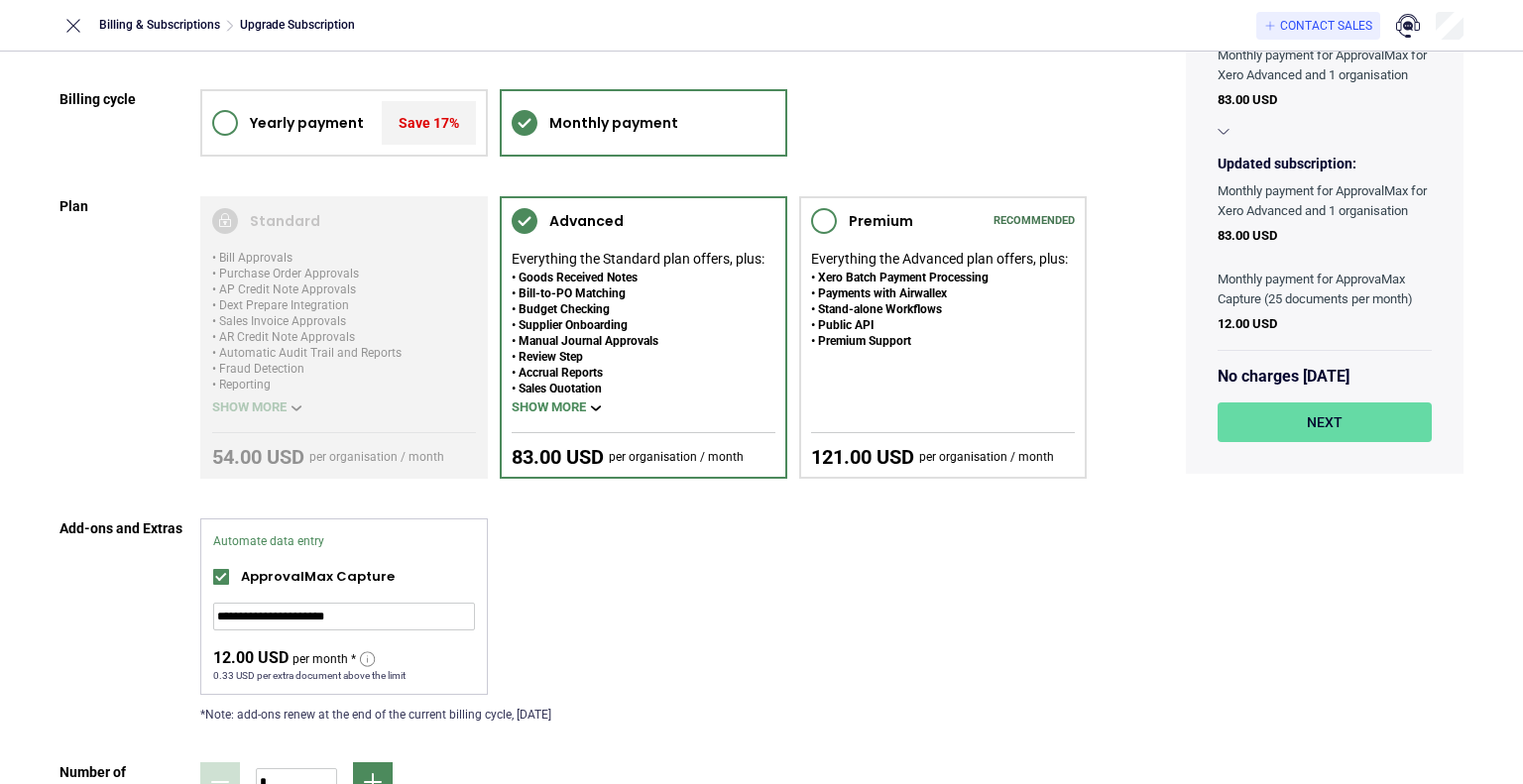 scroll, scrollTop: 99, scrollLeft: 0, axis: vertical 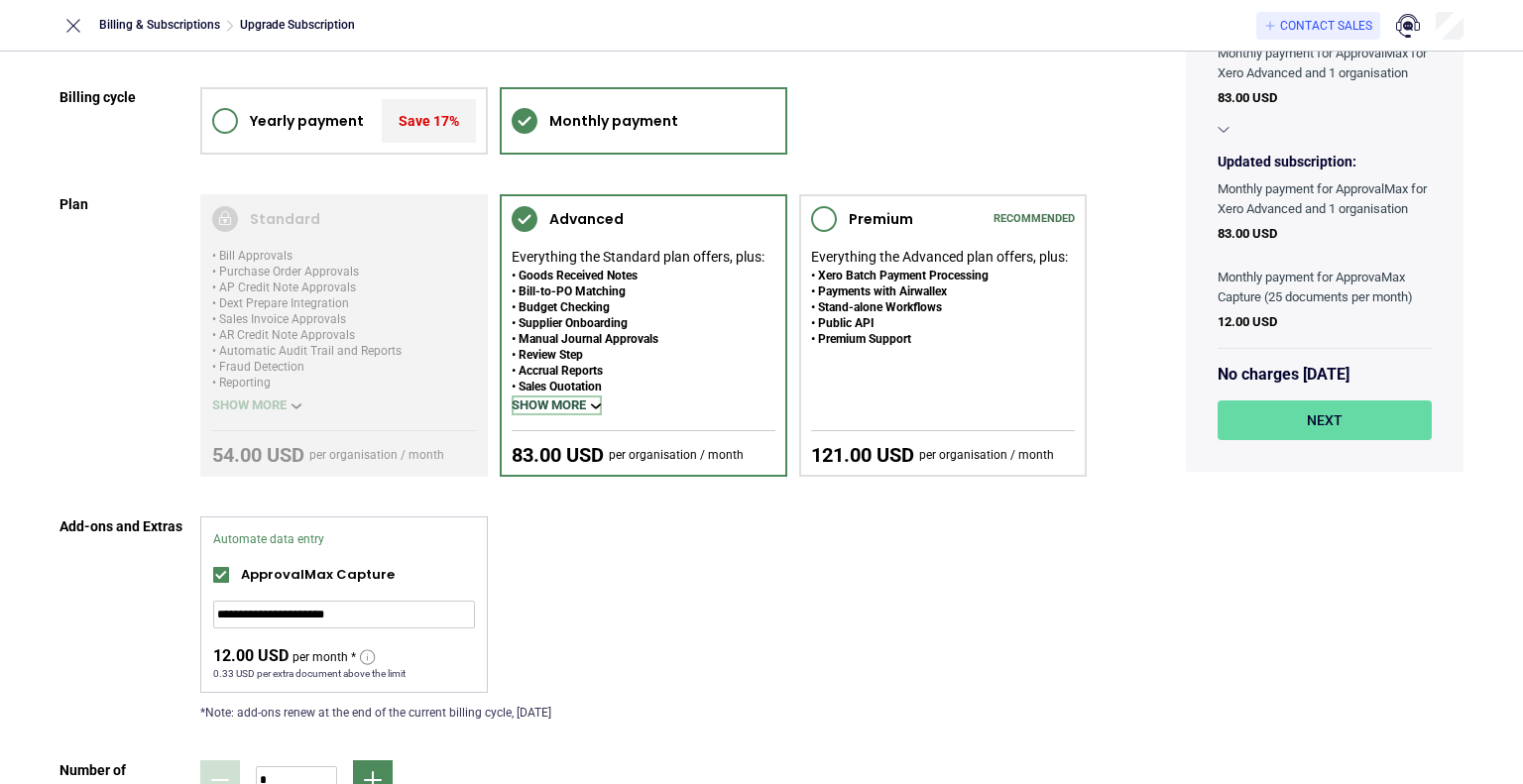 click on "Show more" at bounding box center (556, 405) 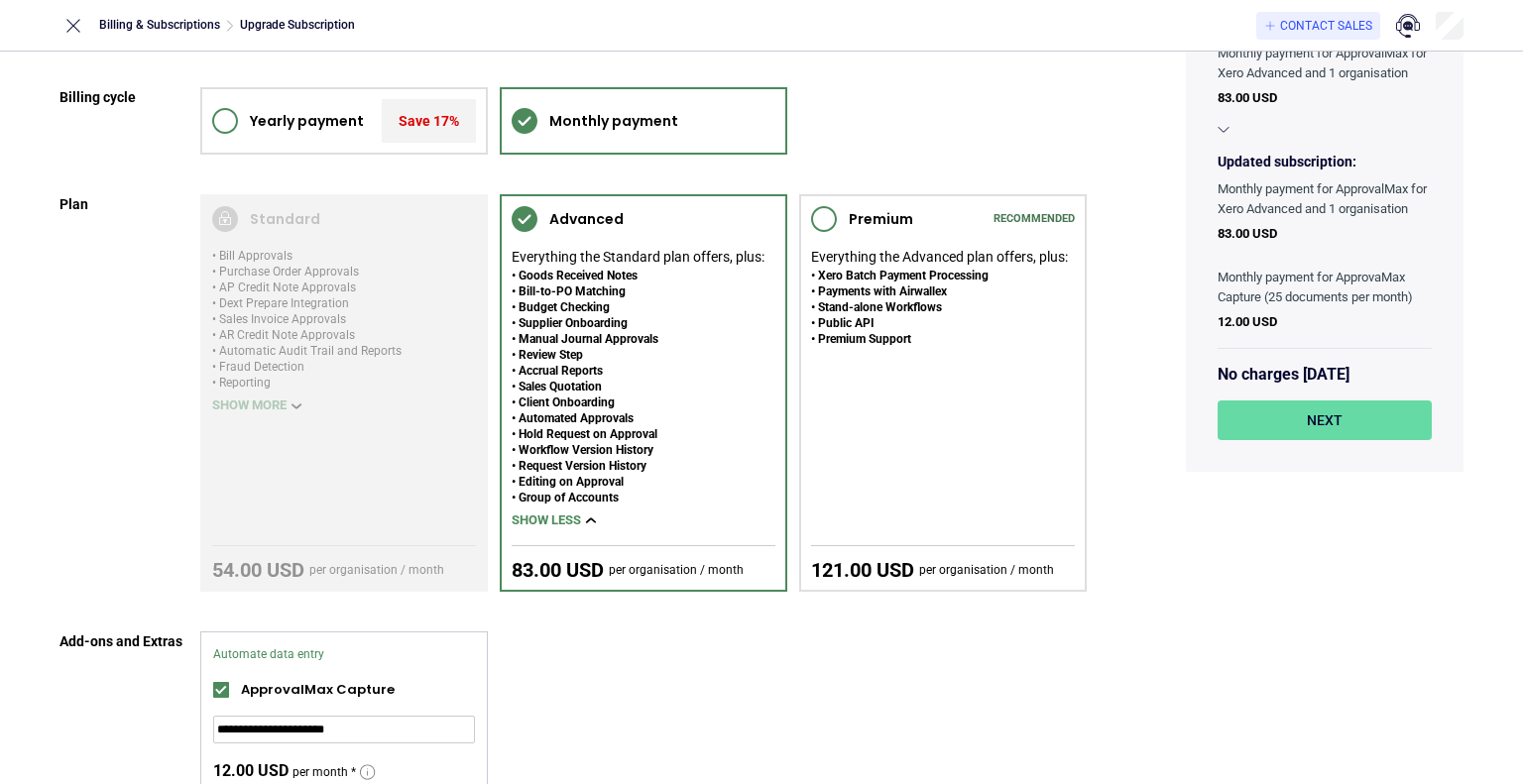 click on "**********" at bounding box center [644, 733] 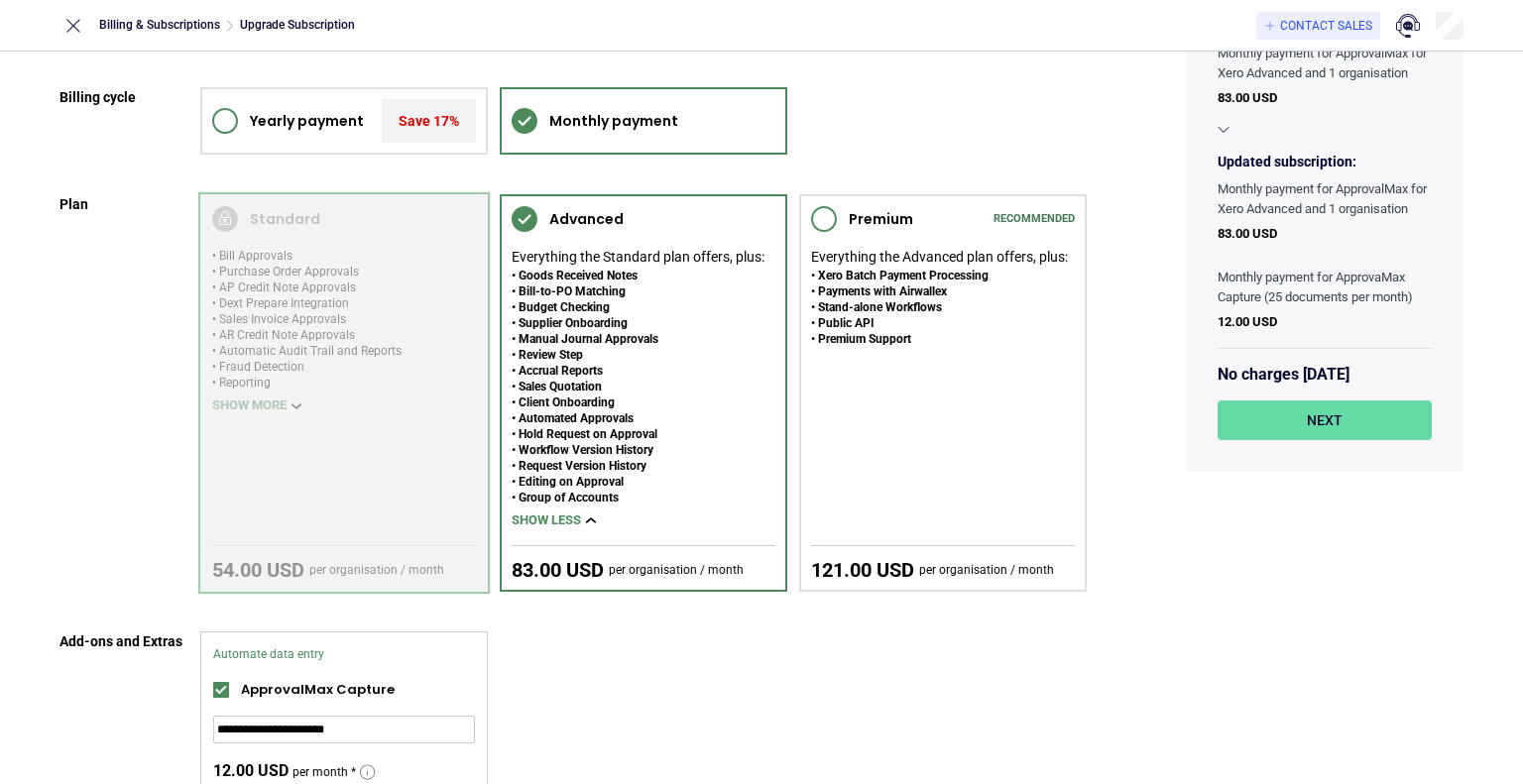 click at bounding box center [344, 392] 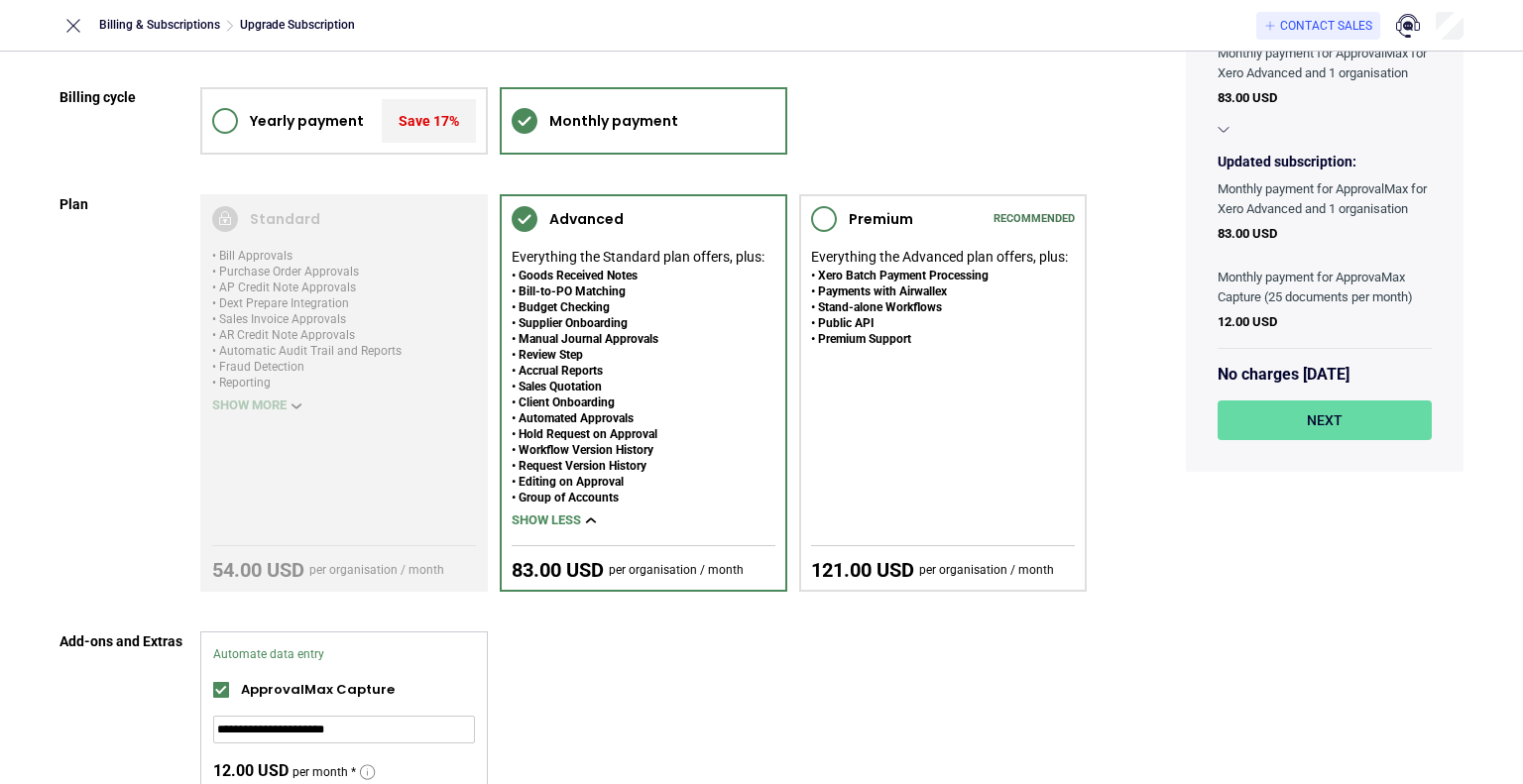 click on "**********" at bounding box center [644, 733] 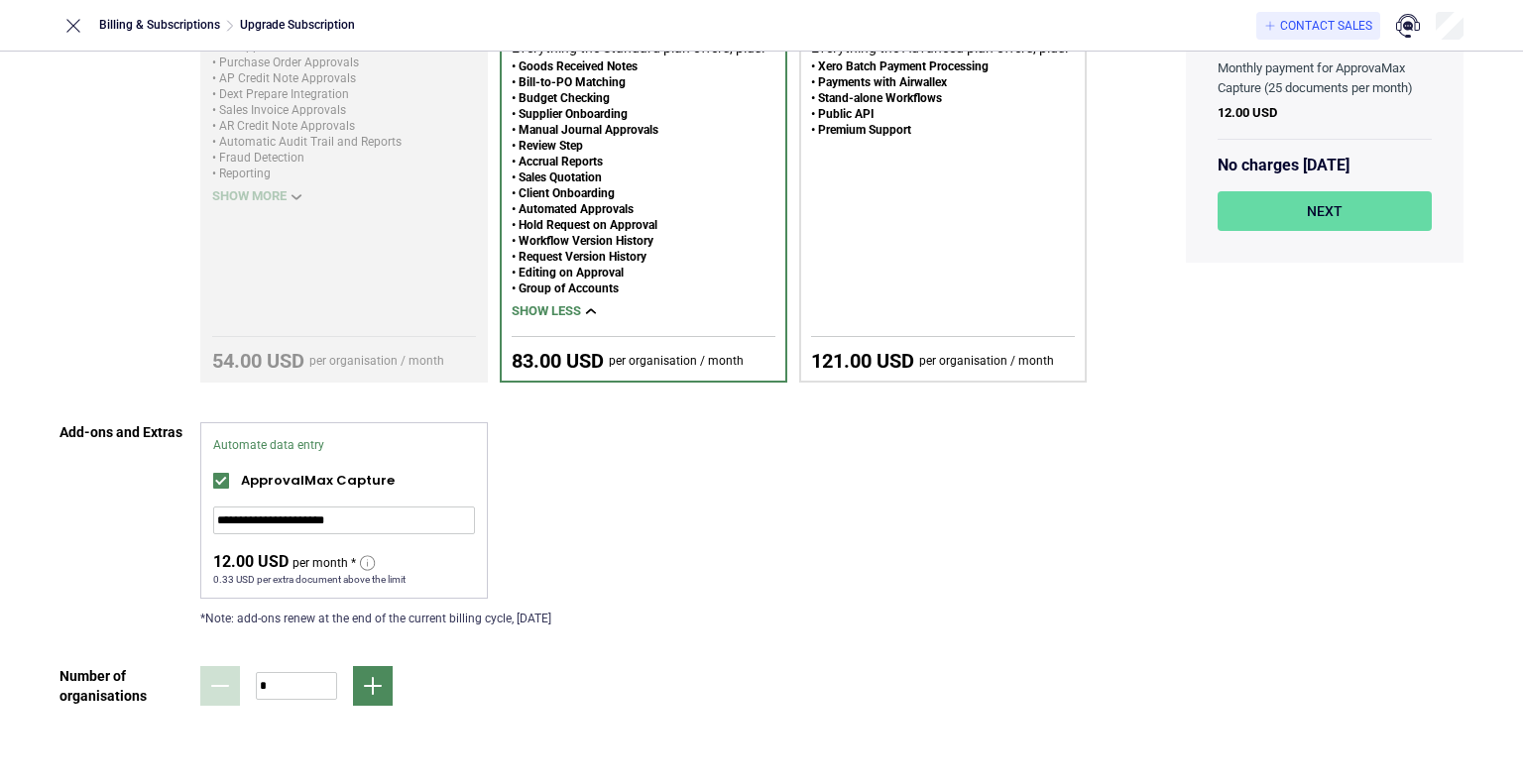 scroll, scrollTop: 0, scrollLeft: 0, axis: both 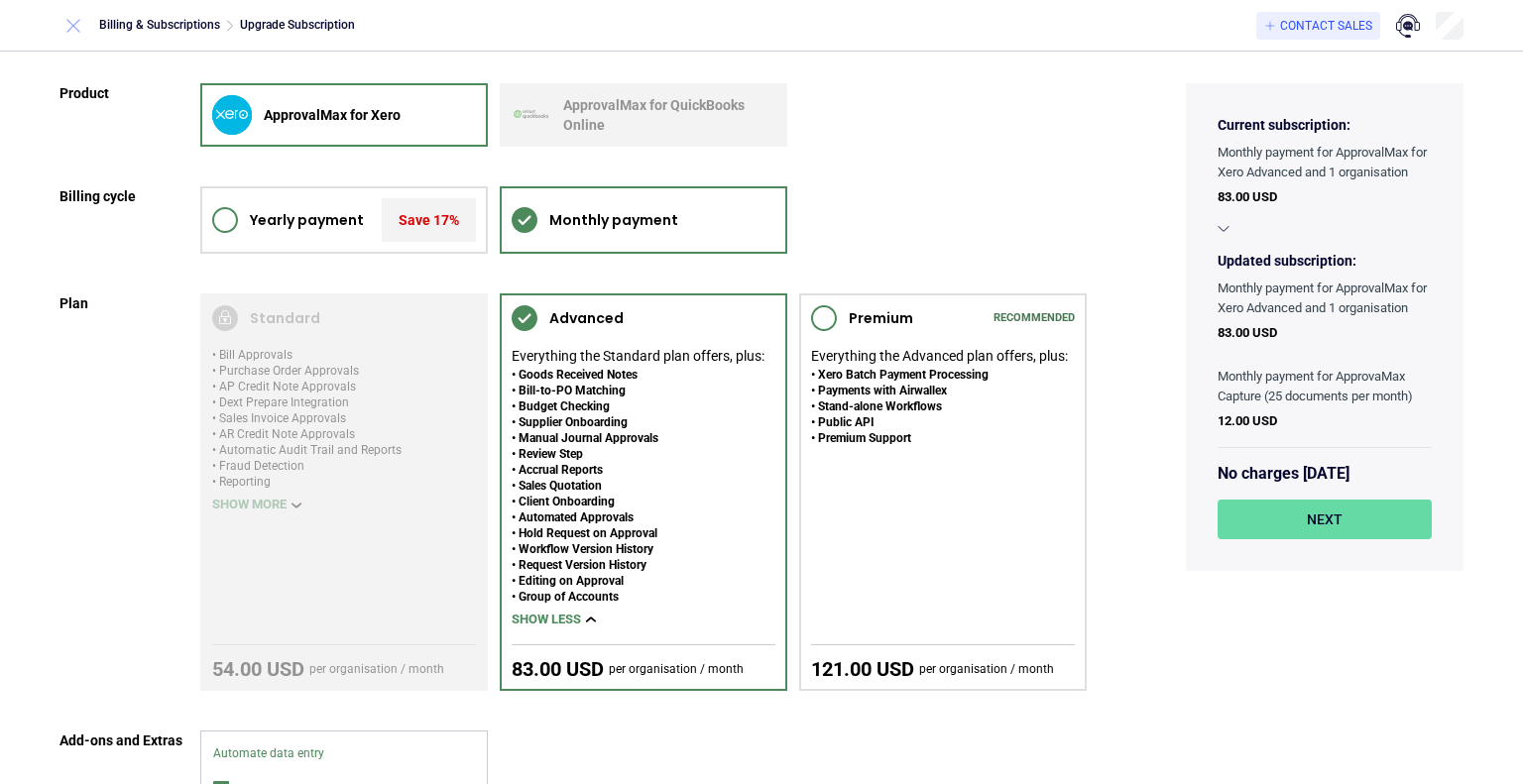 click 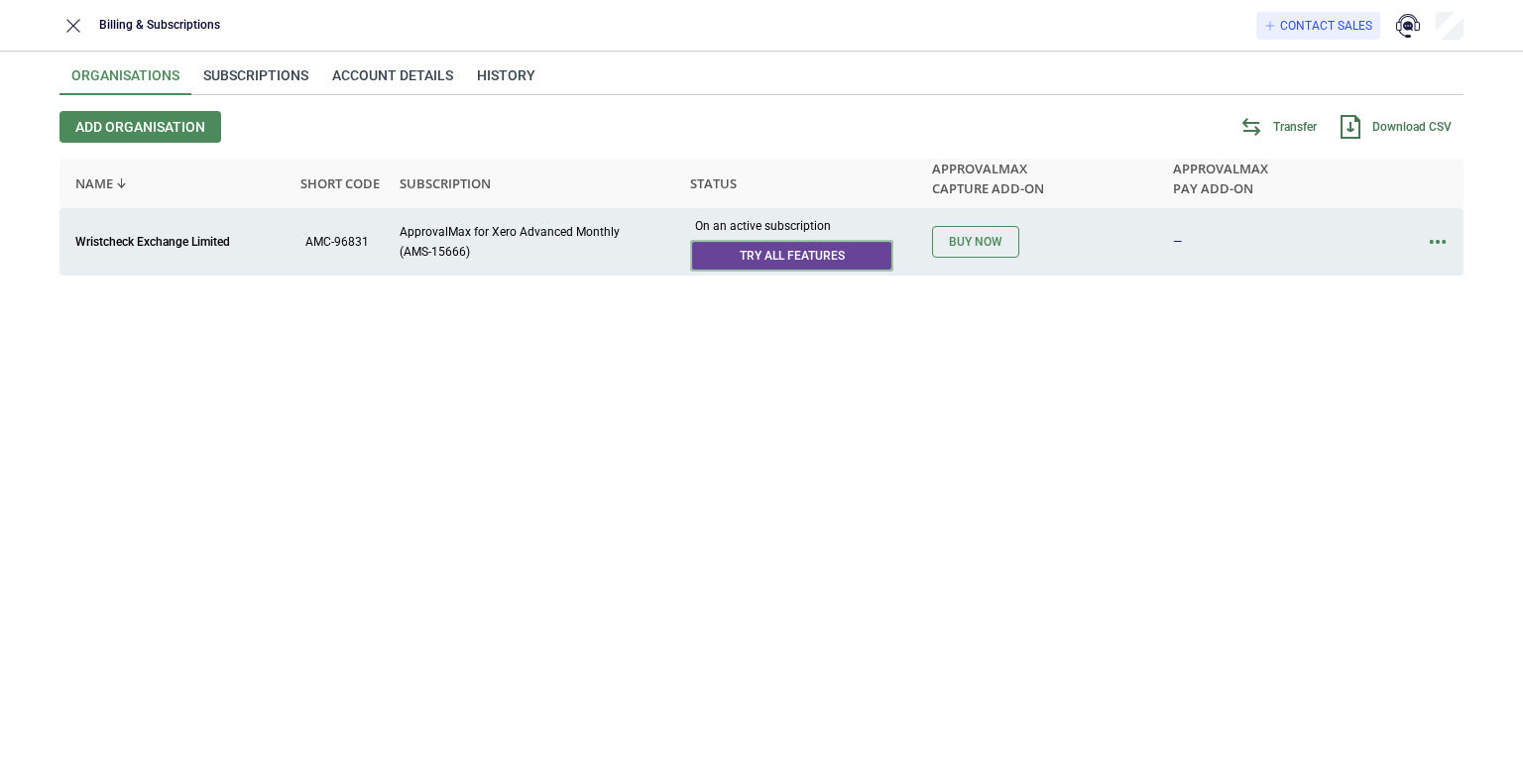 click on "Try all features" at bounding box center [791, 256] 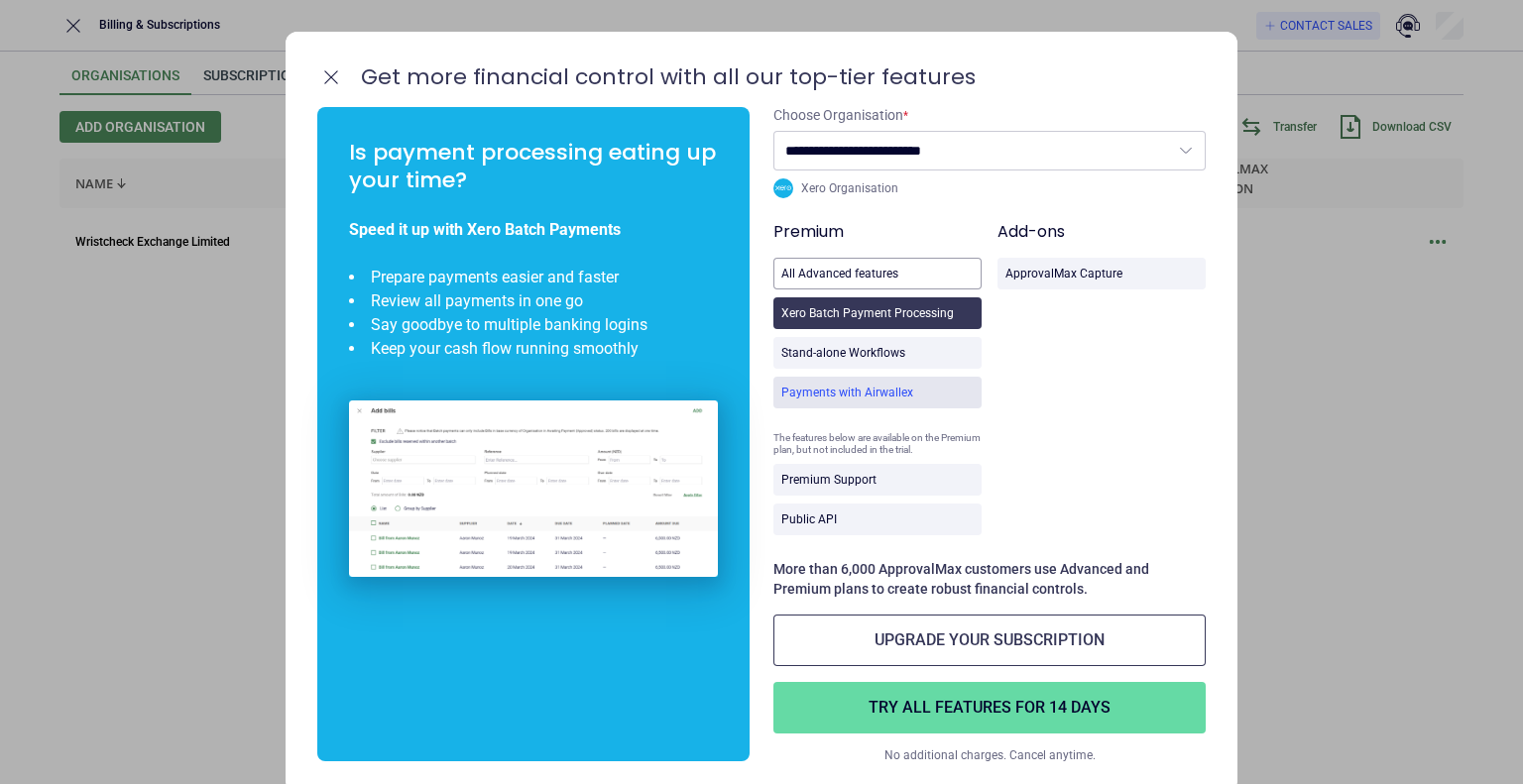 click on "Payments with Airwallex" at bounding box center [847, 392] 